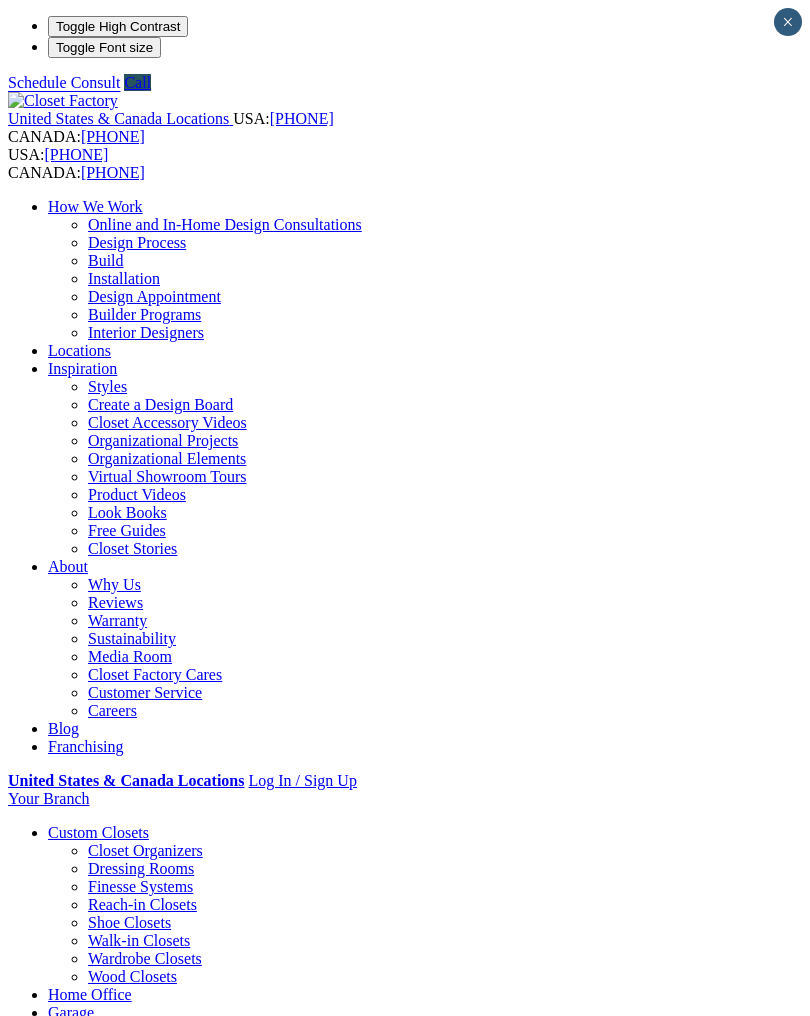 scroll, scrollTop: 0, scrollLeft: 0, axis: both 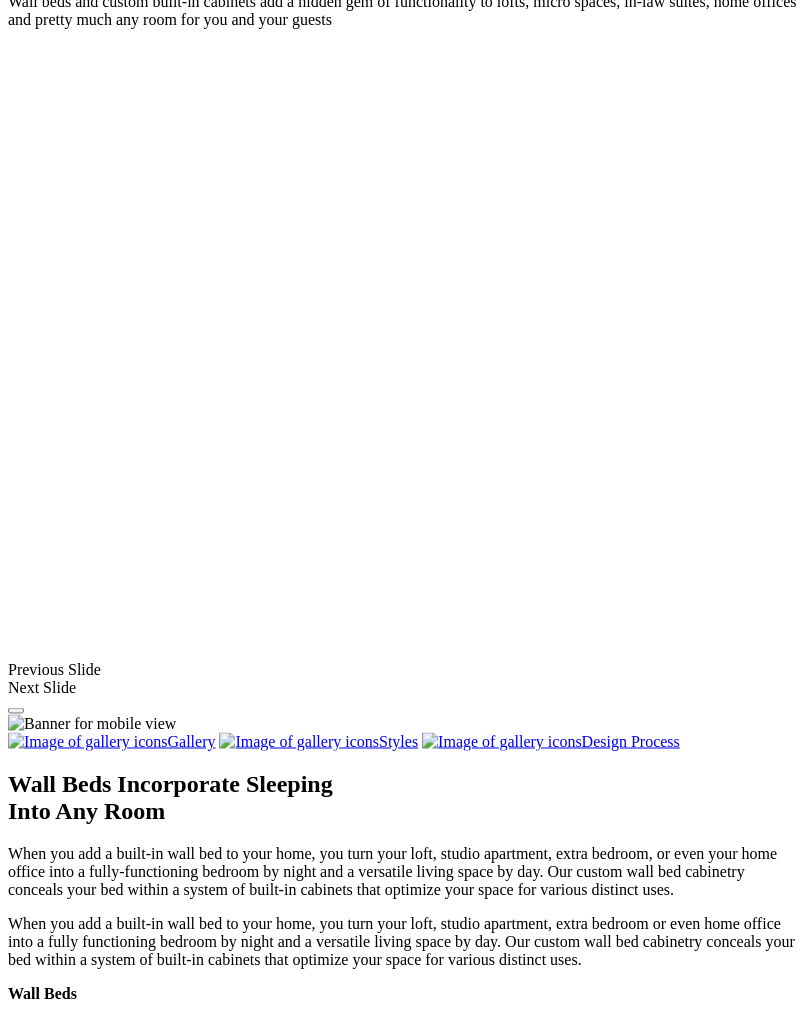 click on "Micro Spaces" at bounding box center [92, 1661] 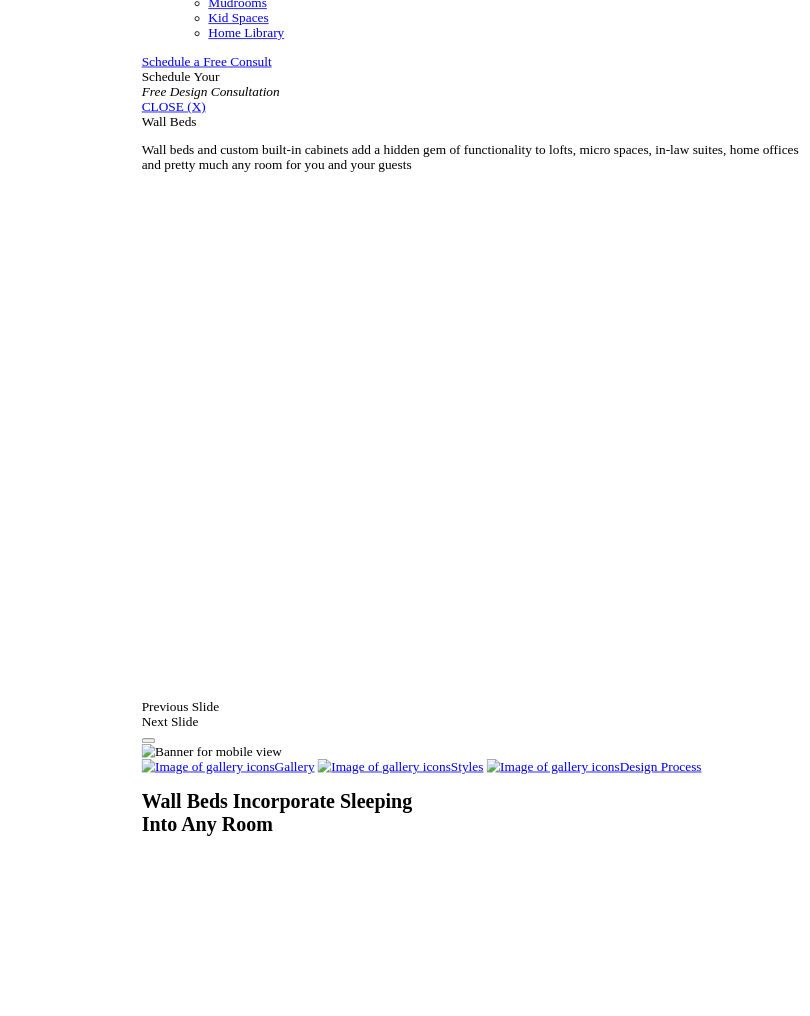 scroll, scrollTop: 1432, scrollLeft: 0, axis: vertical 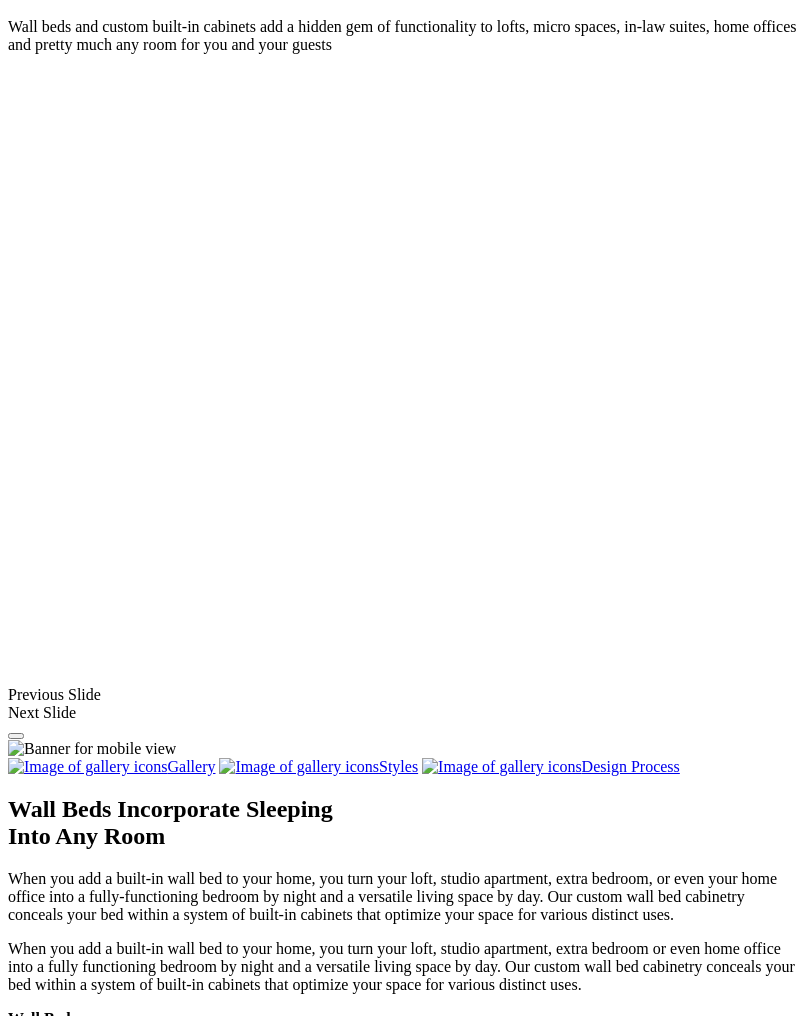 click on "Closed" at bounding box center (70, 1596) 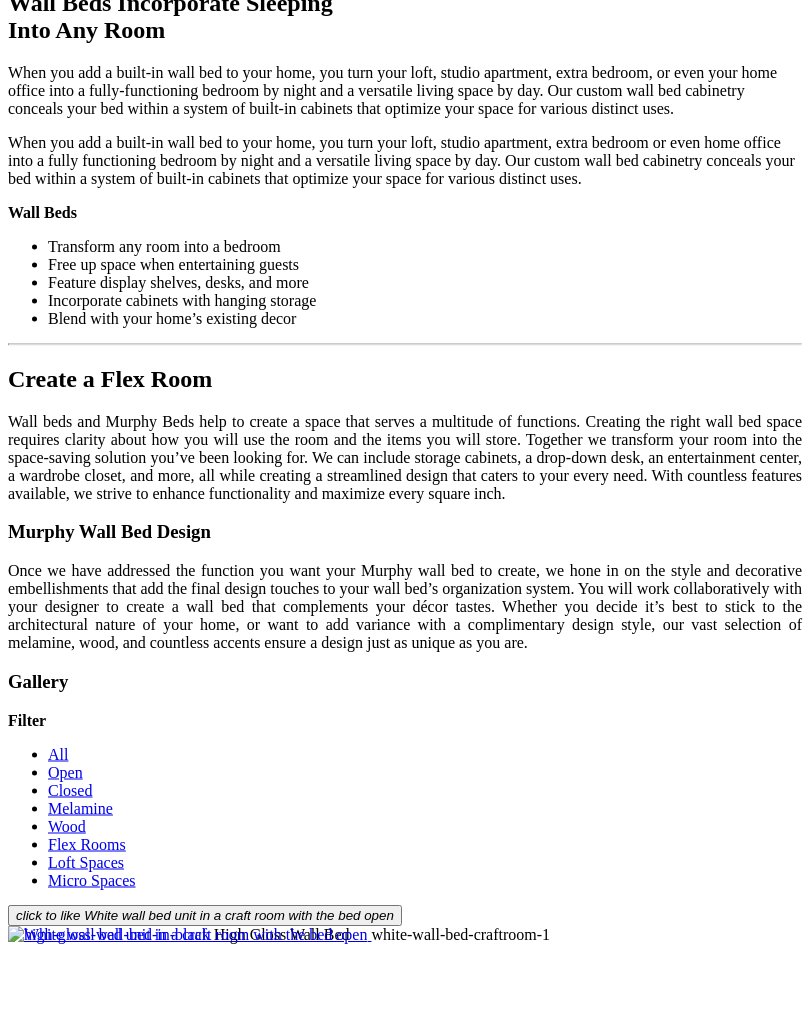 scroll, scrollTop: 2239, scrollLeft: 0, axis: vertical 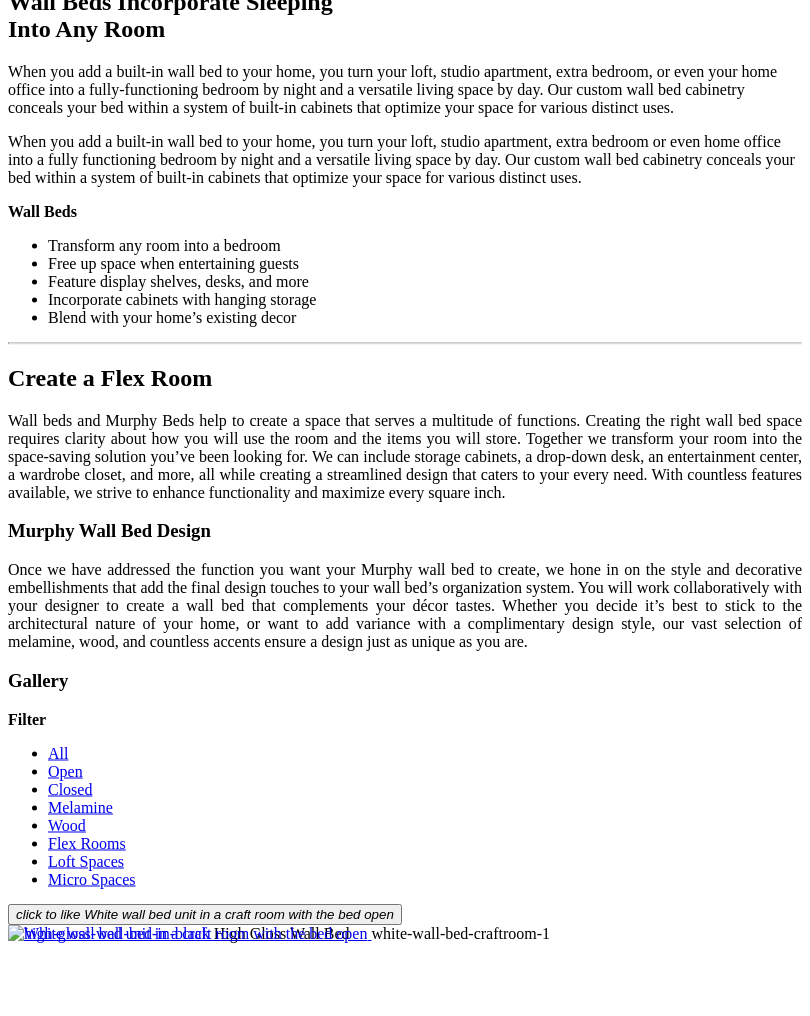 click at bounding box center [405, 2000] 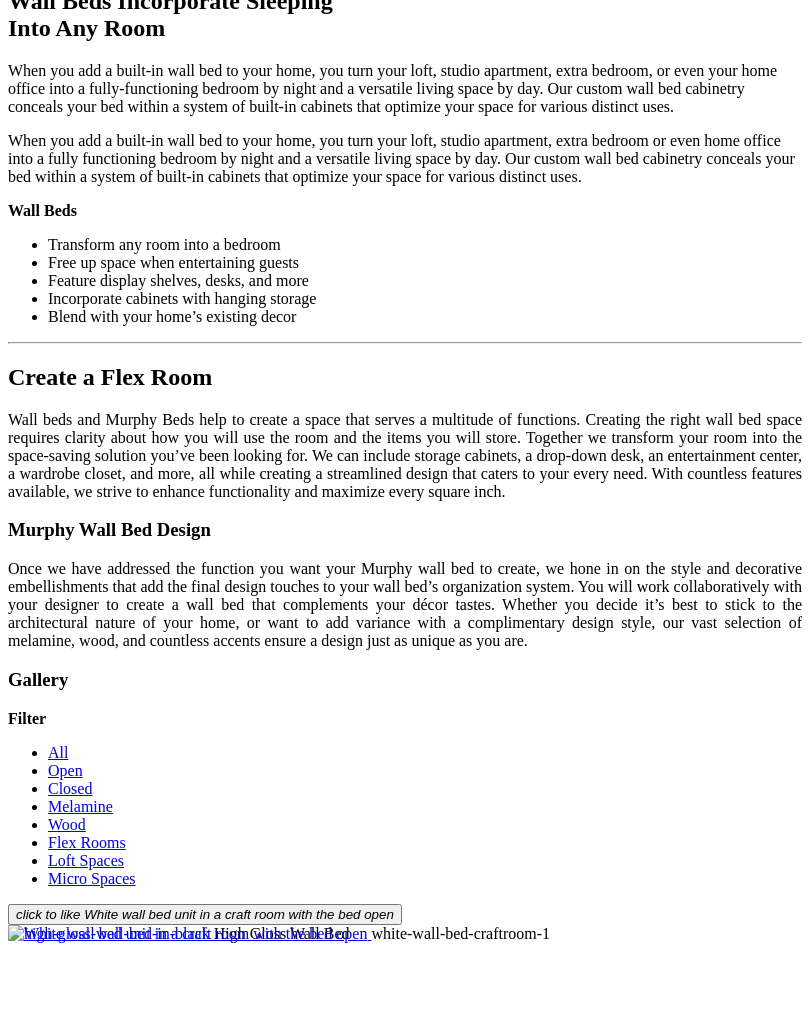 click at bounding box center (8, 40738) 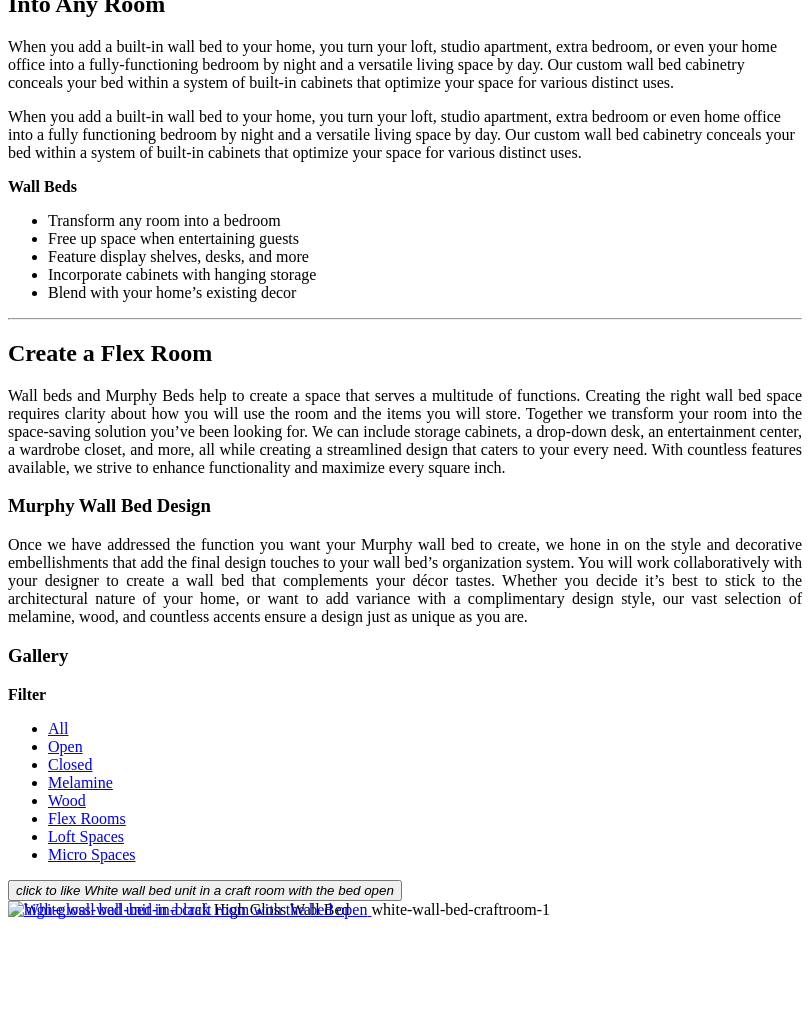 scroll, scrollTop: 2265, scrollLeft: 0, axis: vertical 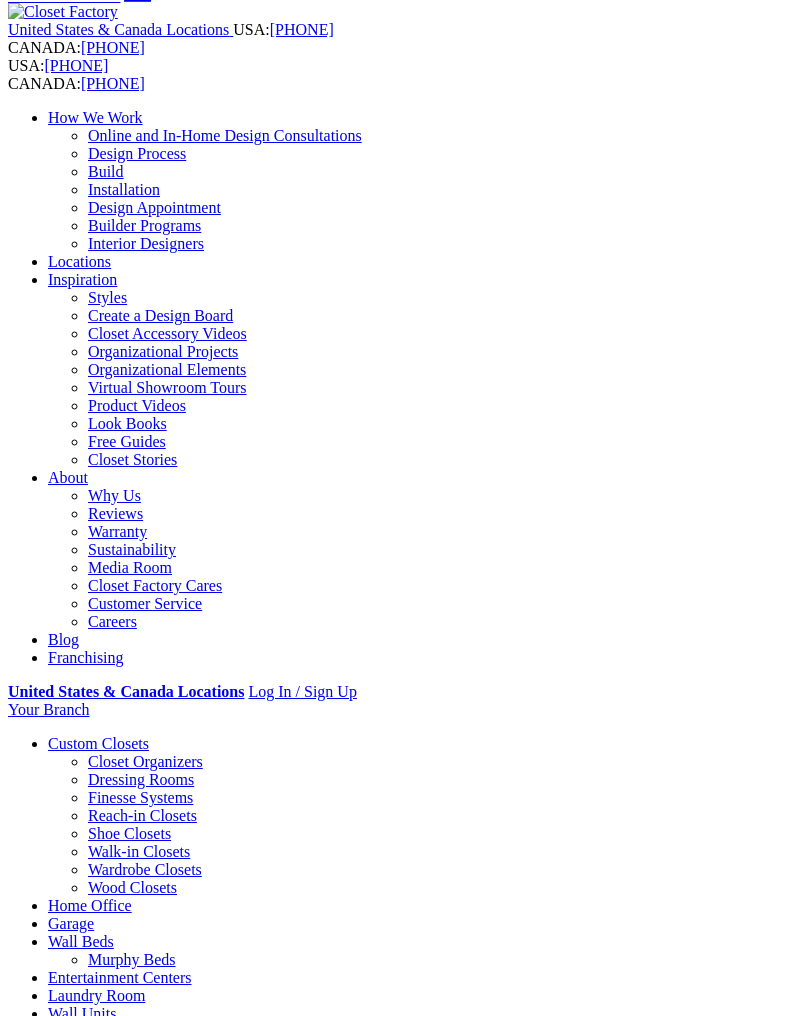 click on "Gallery" at bounding box center [111, 1955] 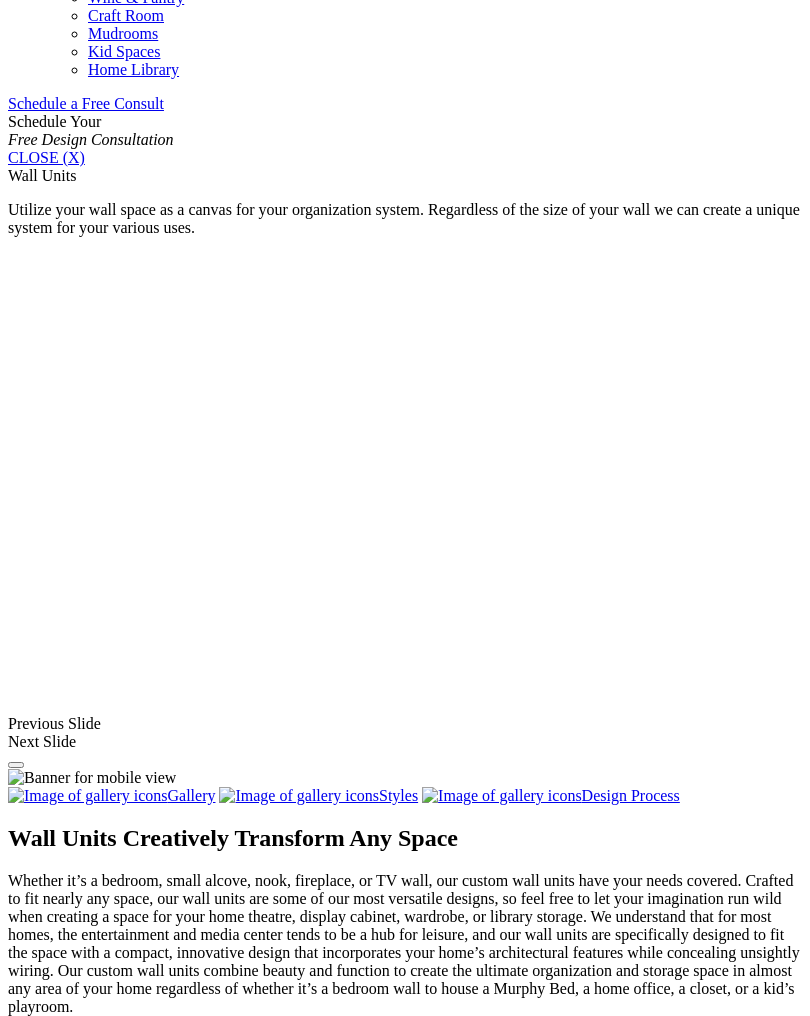 scroll, scrollTop: 1355, scrollLeft: 0, axis: vertical 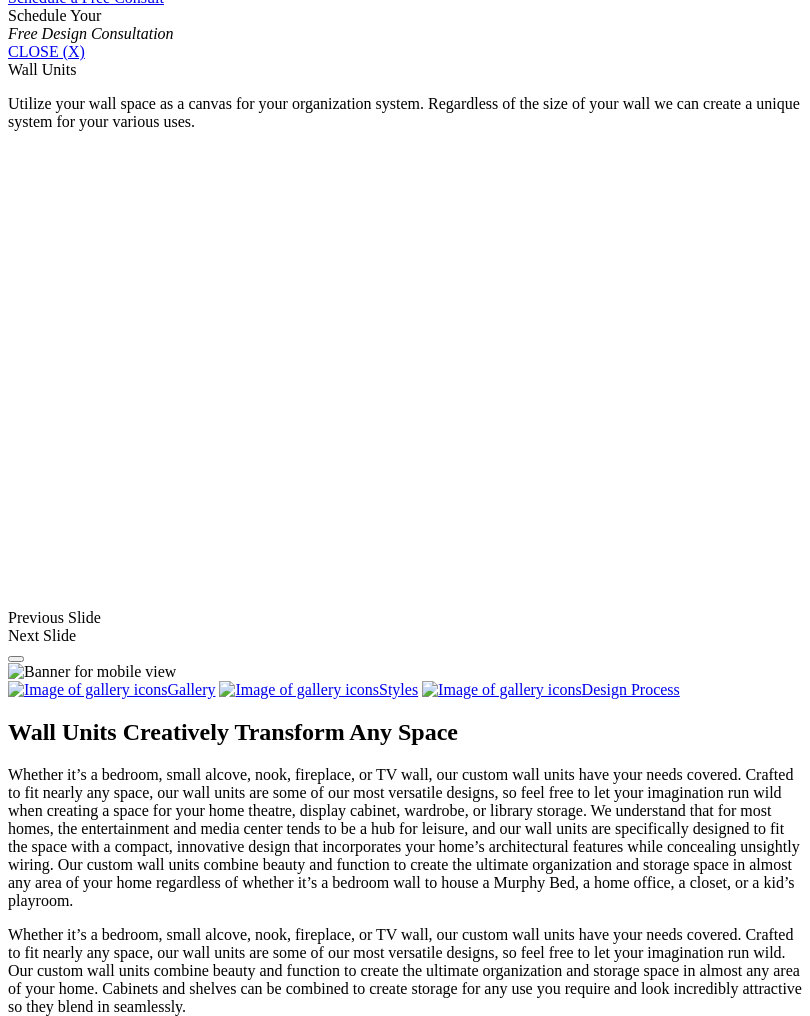 click on "United States & Canada Locations
USA:  (800) 838-7995
CANADA:  (888) 237-5650" at bounding box center [405, -1236] 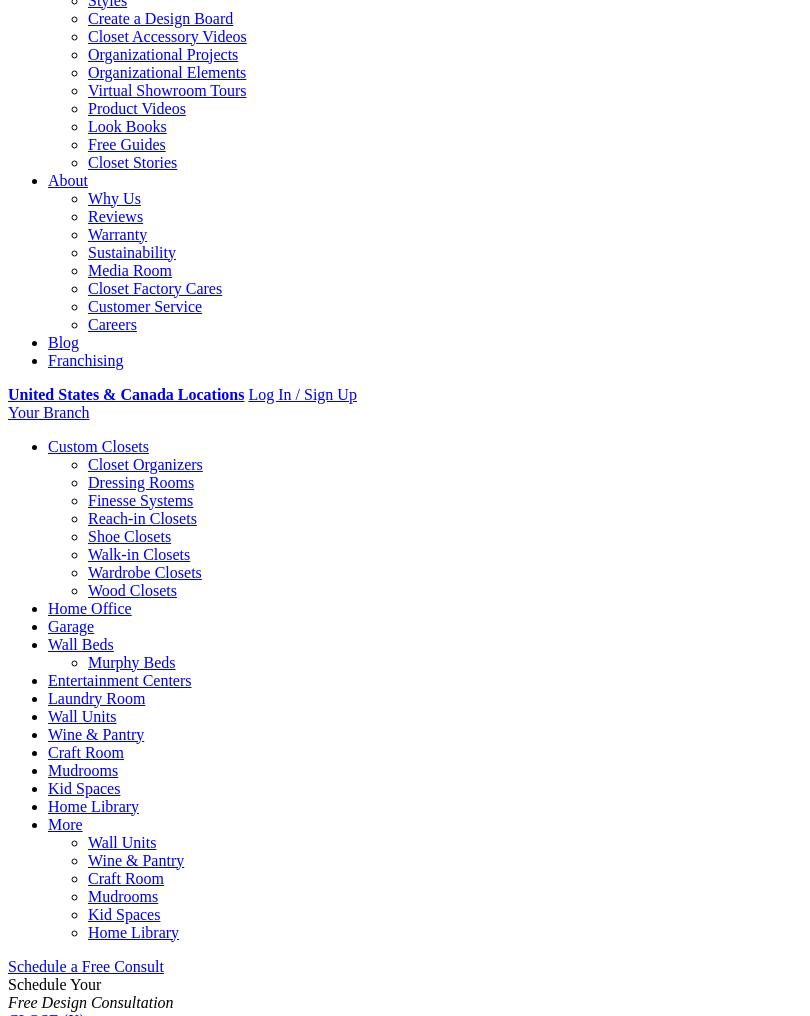click on "Wall Beds" at bounding box center [81, -876] 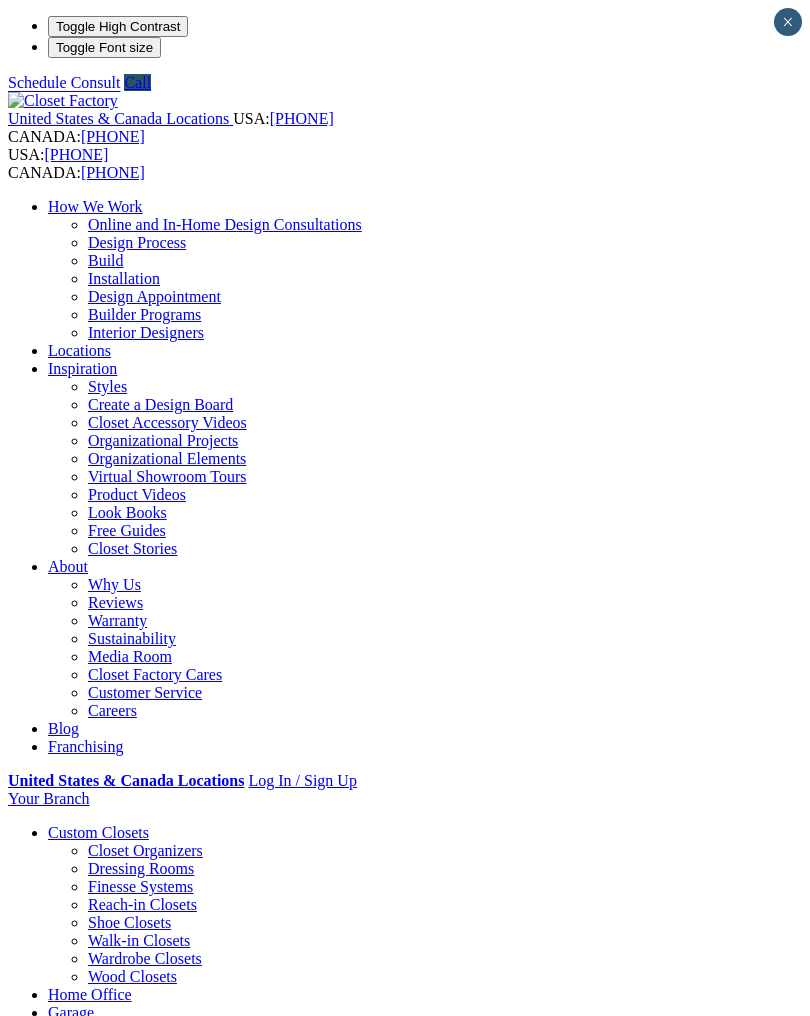 scroll, scrollTop: 0, scrollLeft: 0, axis: both 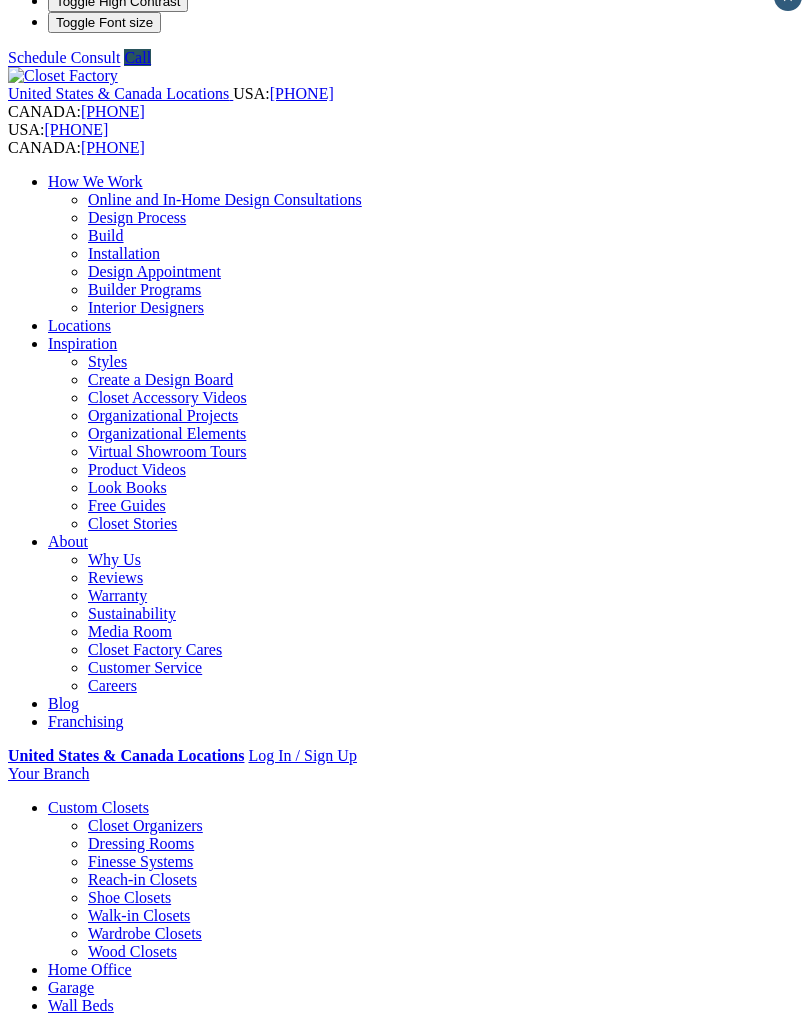 click on "Styles" at bounding box center (318, 2173) 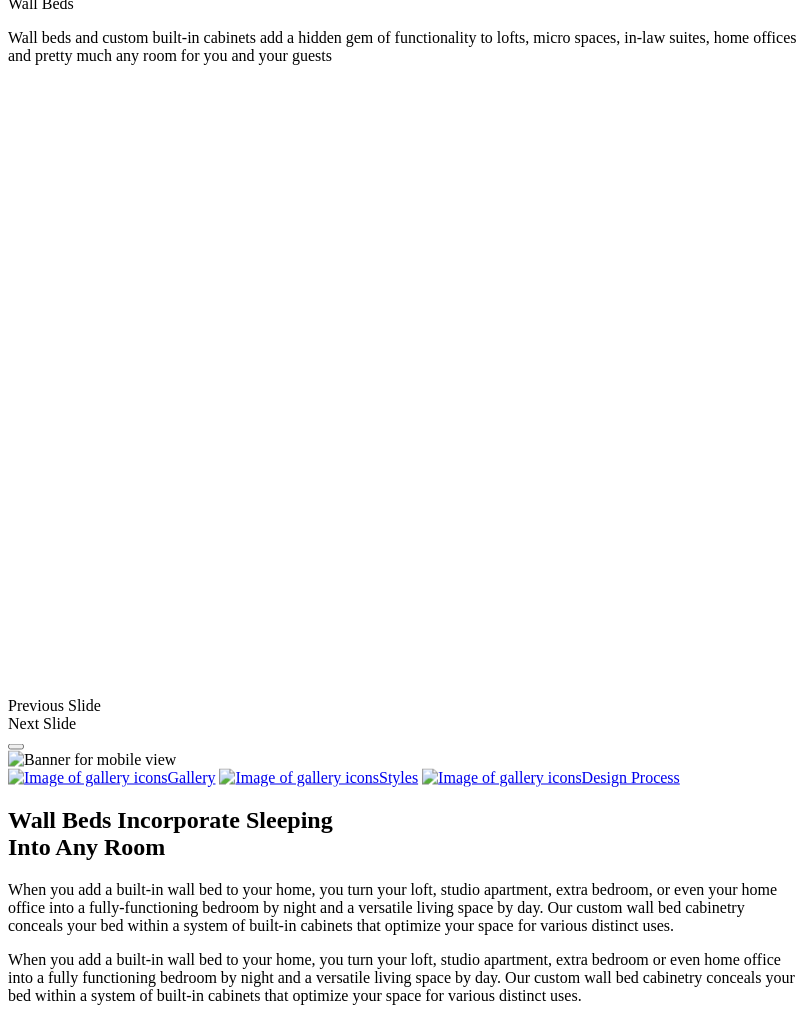 scroll, scrollTop: 1422, scrollLeft: 0, axis: vertical 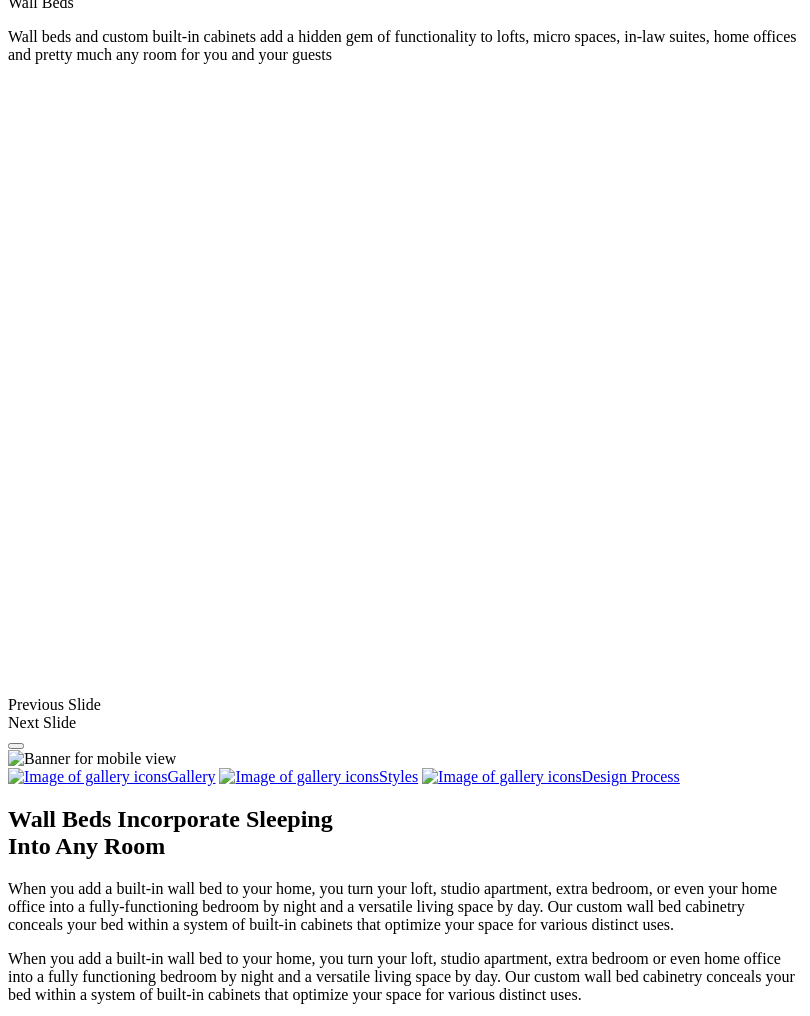 click on "All" at bounding box center [58, 1570] 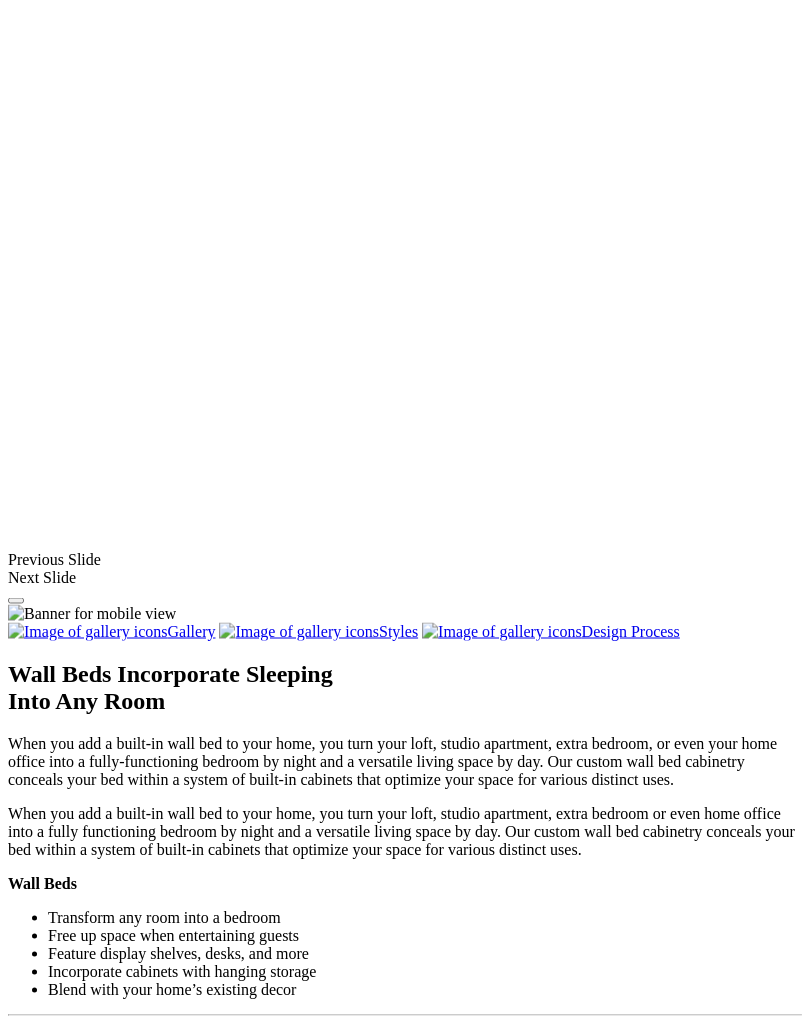 scroll, scrollTop: 1568, scrollLeft: 0, axis: vertical 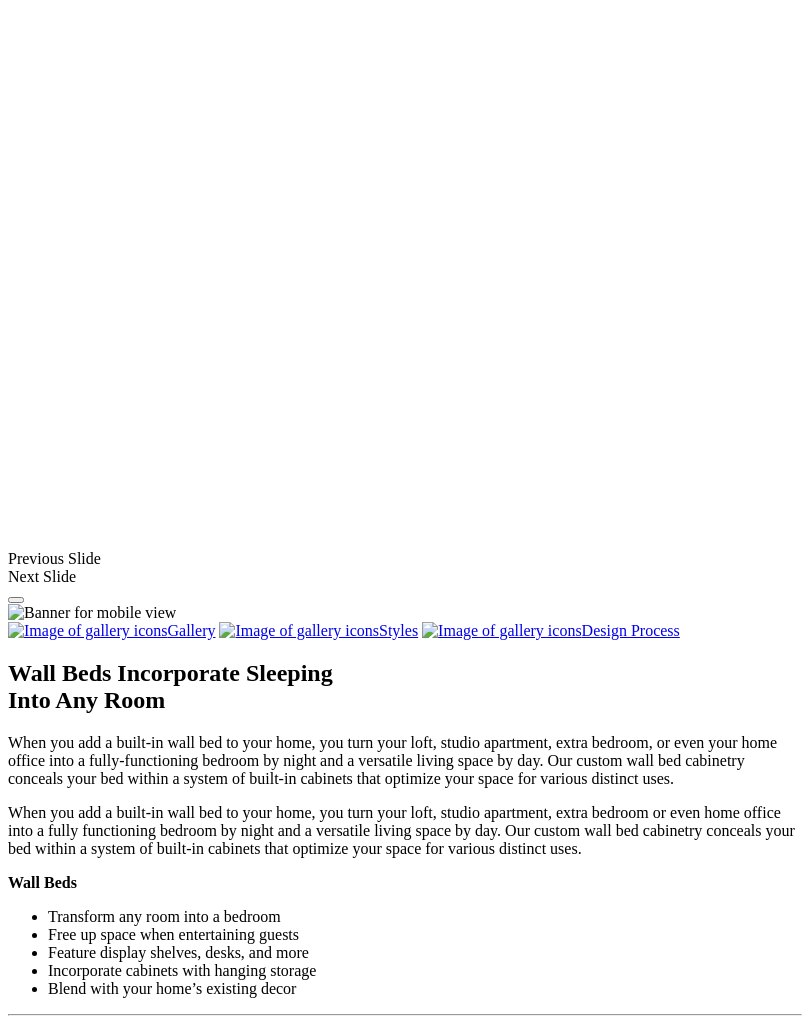 click at bounding box center [368, 1779] 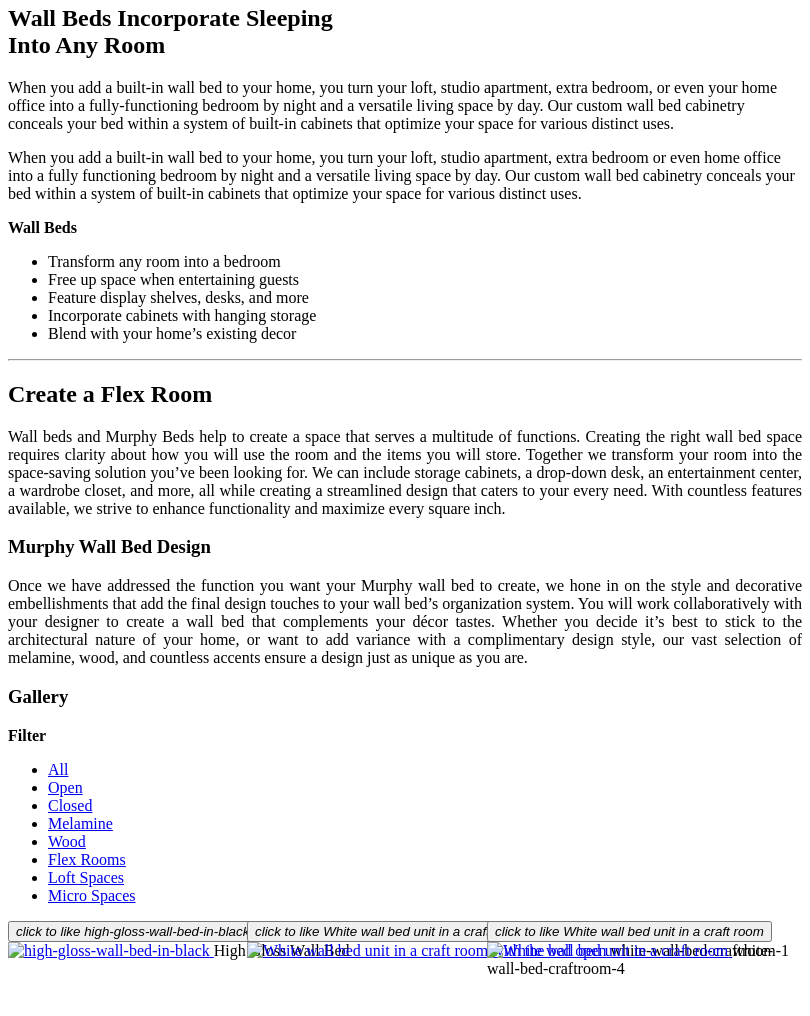 click on "Load More" at bounding box center [44, 2143] 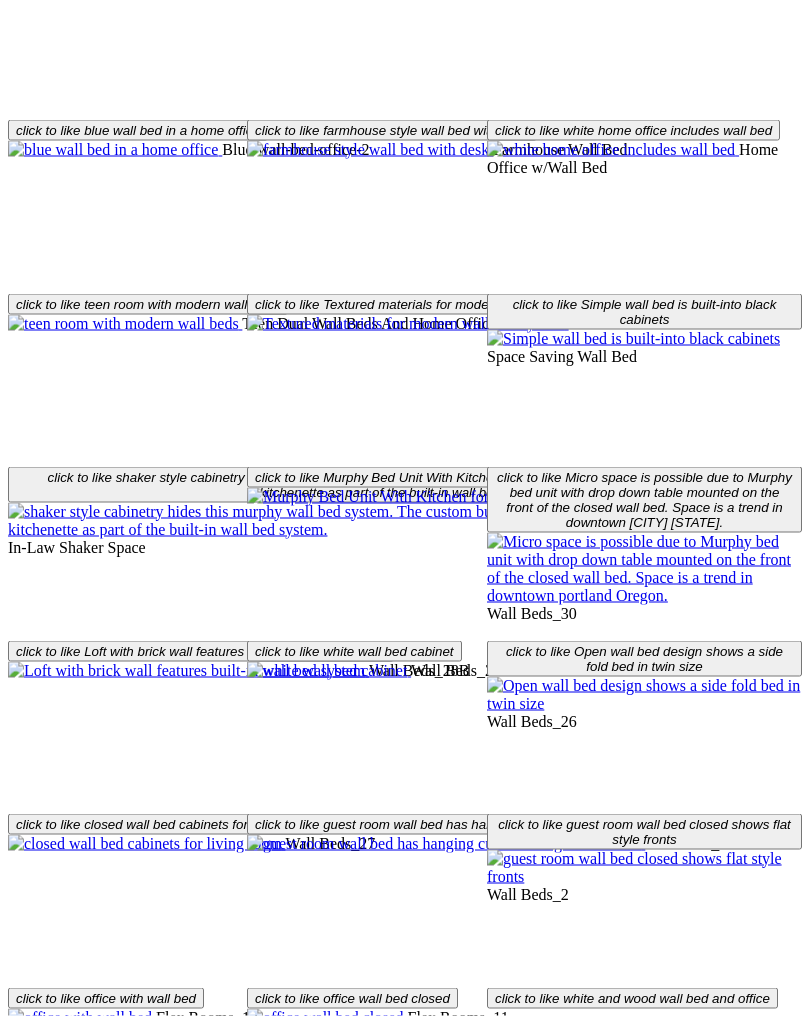 scroll, scrollTop: 3198, scrollLeft: 0, axis: vertical 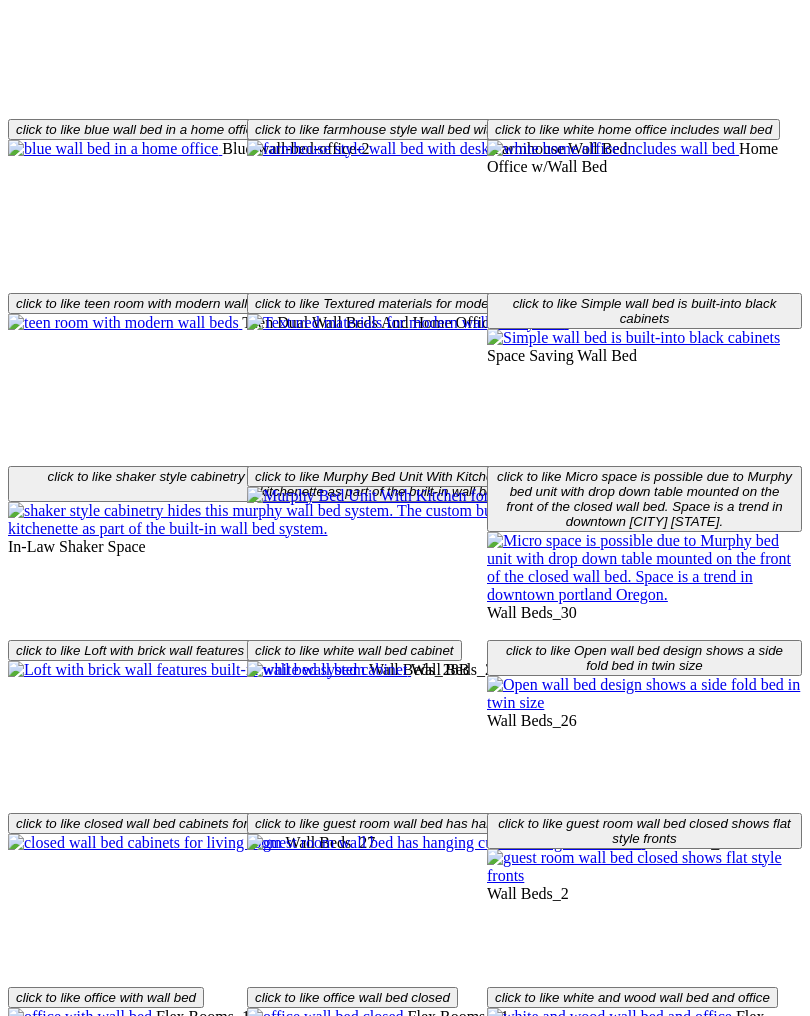 click on "Load More" at bounding box center (44, 1689) 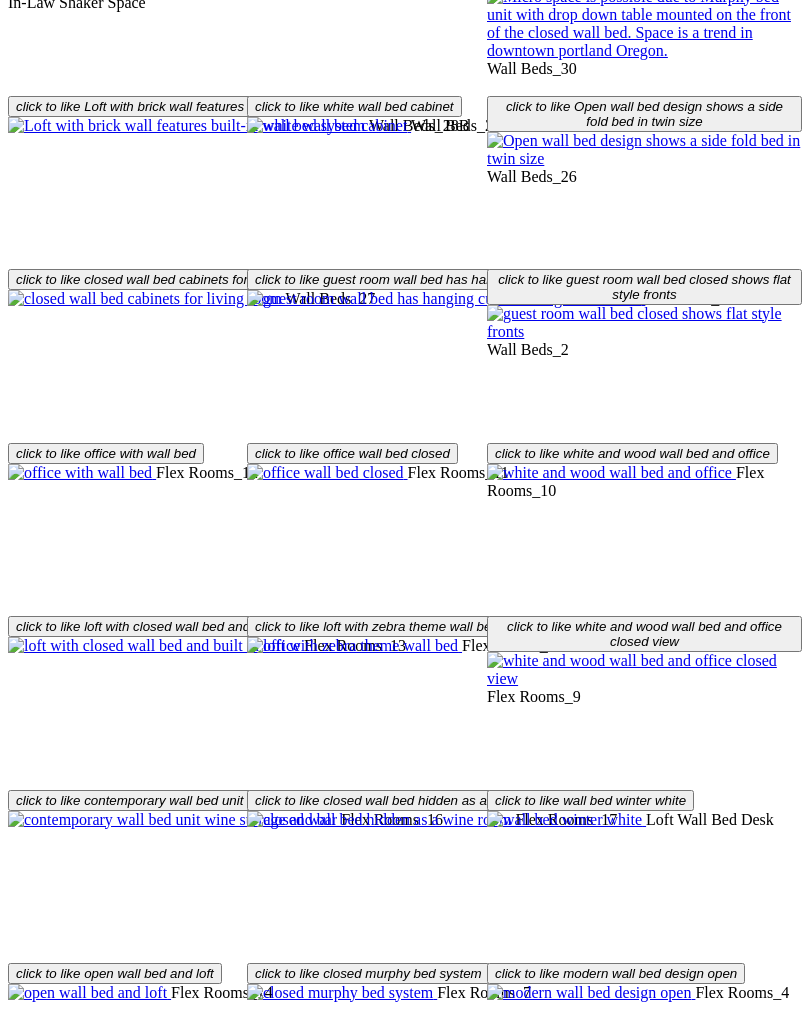 scroll, scrollTop: 3764, scrollLeft: 0, axis: vertical 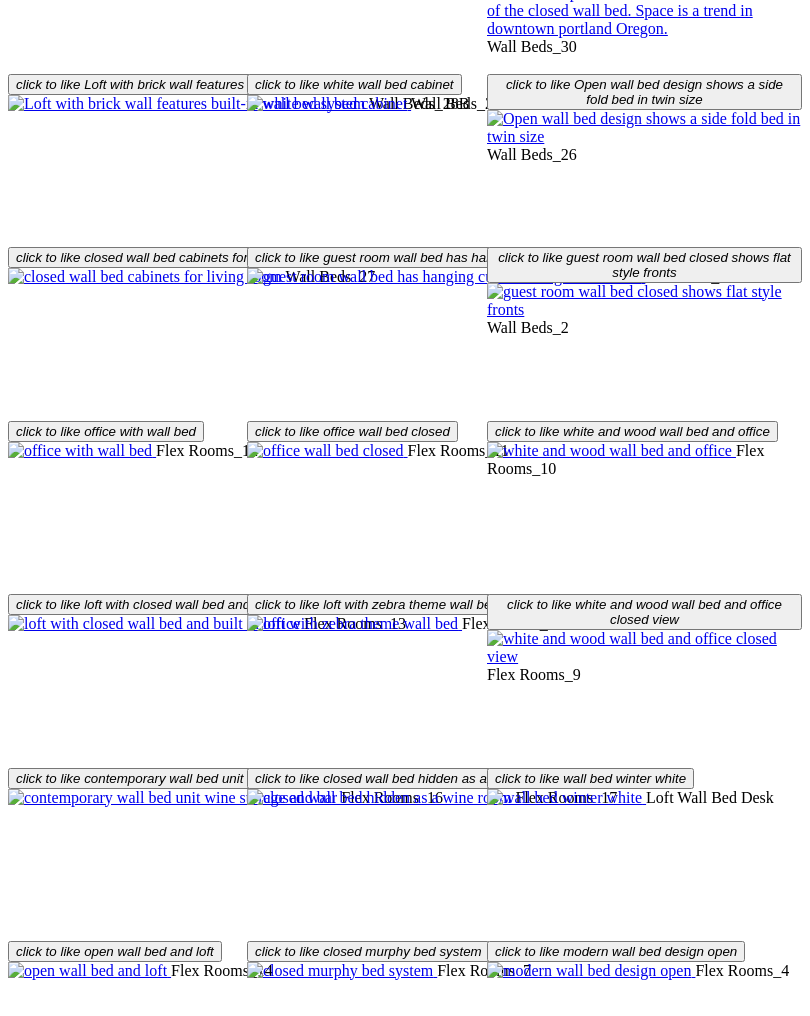 click on "click to like high-gloss-wall-bed-in-black
High Gloss Wall Bed
click to like White wall bed unit in a craft room with the bed open
white-wall-bed-craftroom-1
click to like White wall bed unit in a craft room
white-wall-bed-craftroom-4
click to like blue wall bed in a home office
Blue-wall-bed-office-2
click to like farmhouse style wall bed with desk
Farmhouse Wall Bed
click to like white home office includes wall bed
Home Office w/Wall Bed
click to like teen room with modern wall beds
Teen Dual Wall Beds And Home Office
click to like Textured materials for modern wall bed system
Wall Bed And Ent Center
click to like Simple wall bed is built-into black cabinets
Space Saving Wall Bed
In-Law Shaker Space
click to like Murphy Bed Unit With Kitchen for Loft space
In-Law Space" at bounding box center [405, 594] 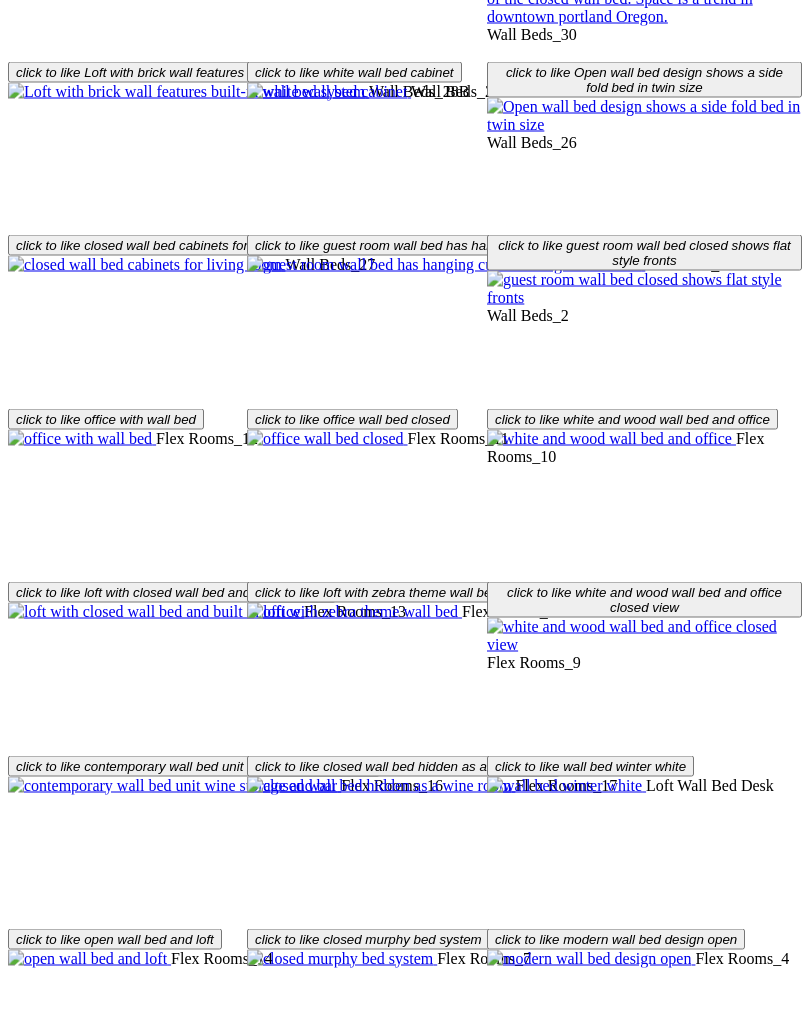 click at bounding box center [359, 1827] 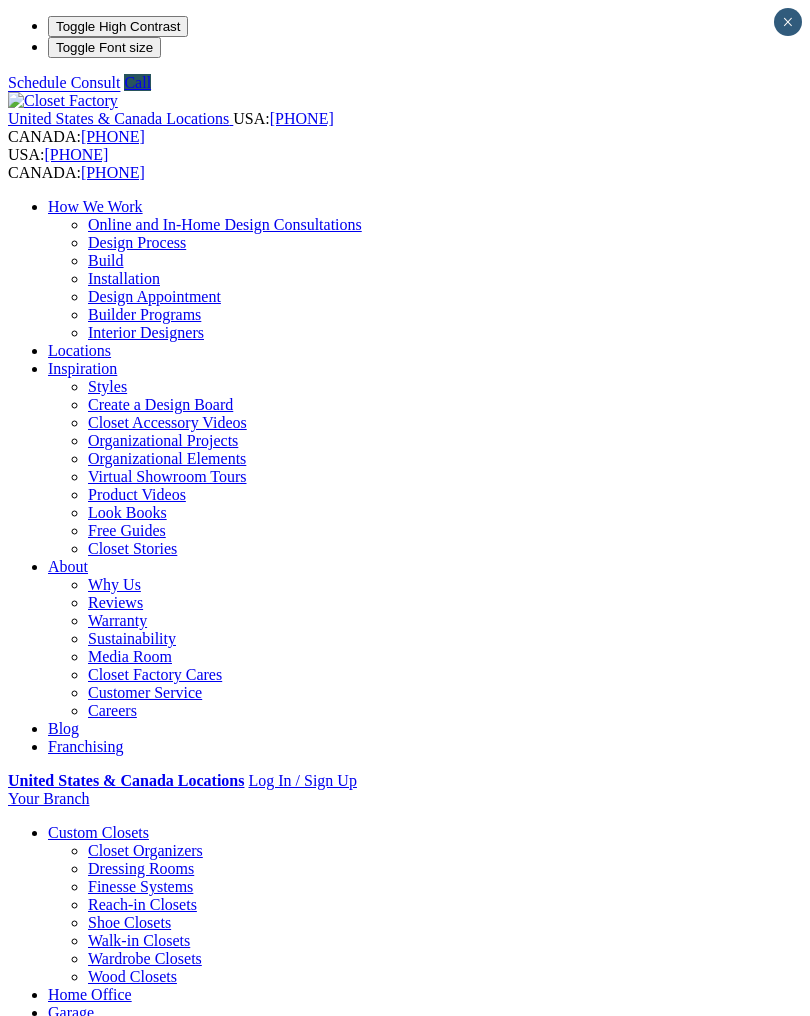 scroll, scrollTop: 0, scrollLeft: 0, axis: both 